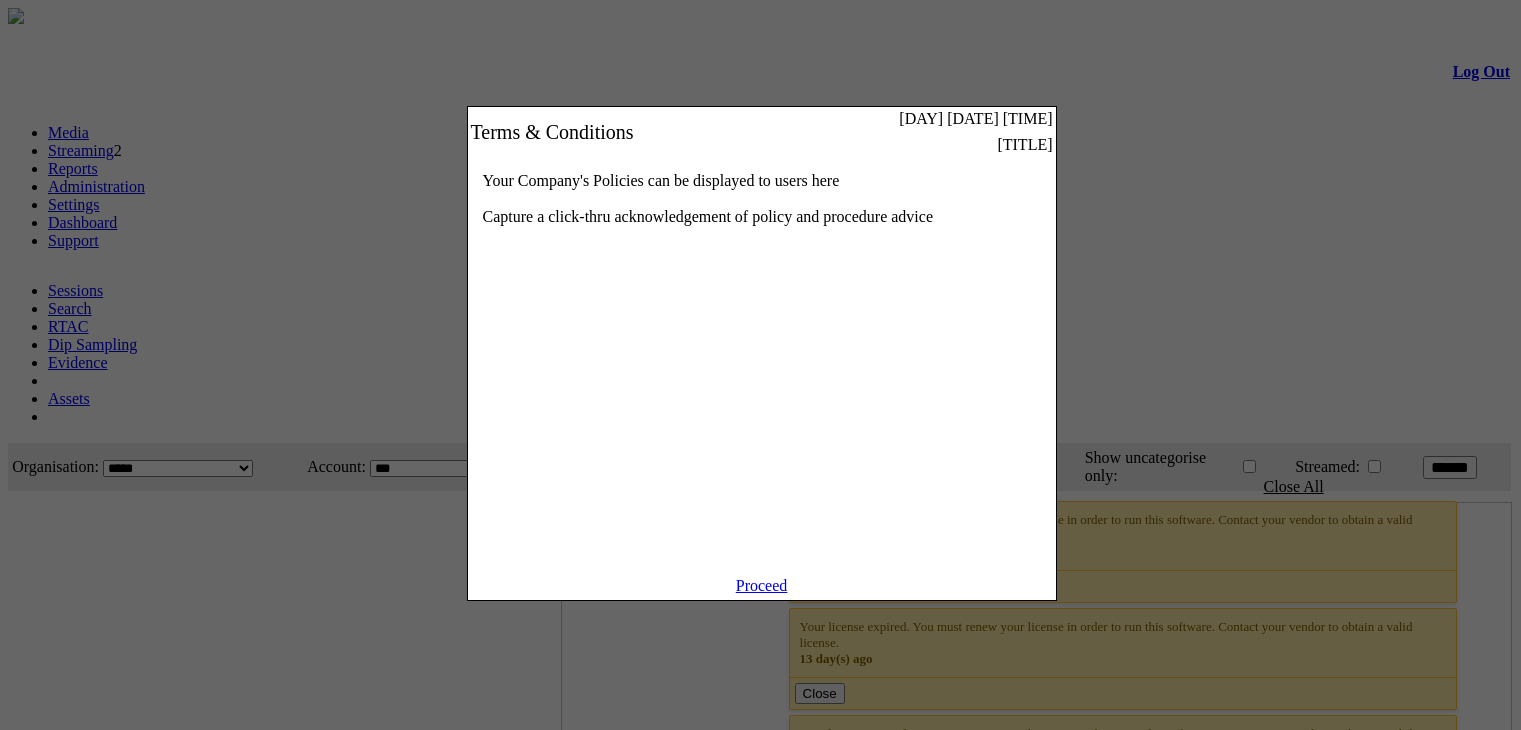 scroll, scrollTop: 0, scrollLeft: 0, axis: both 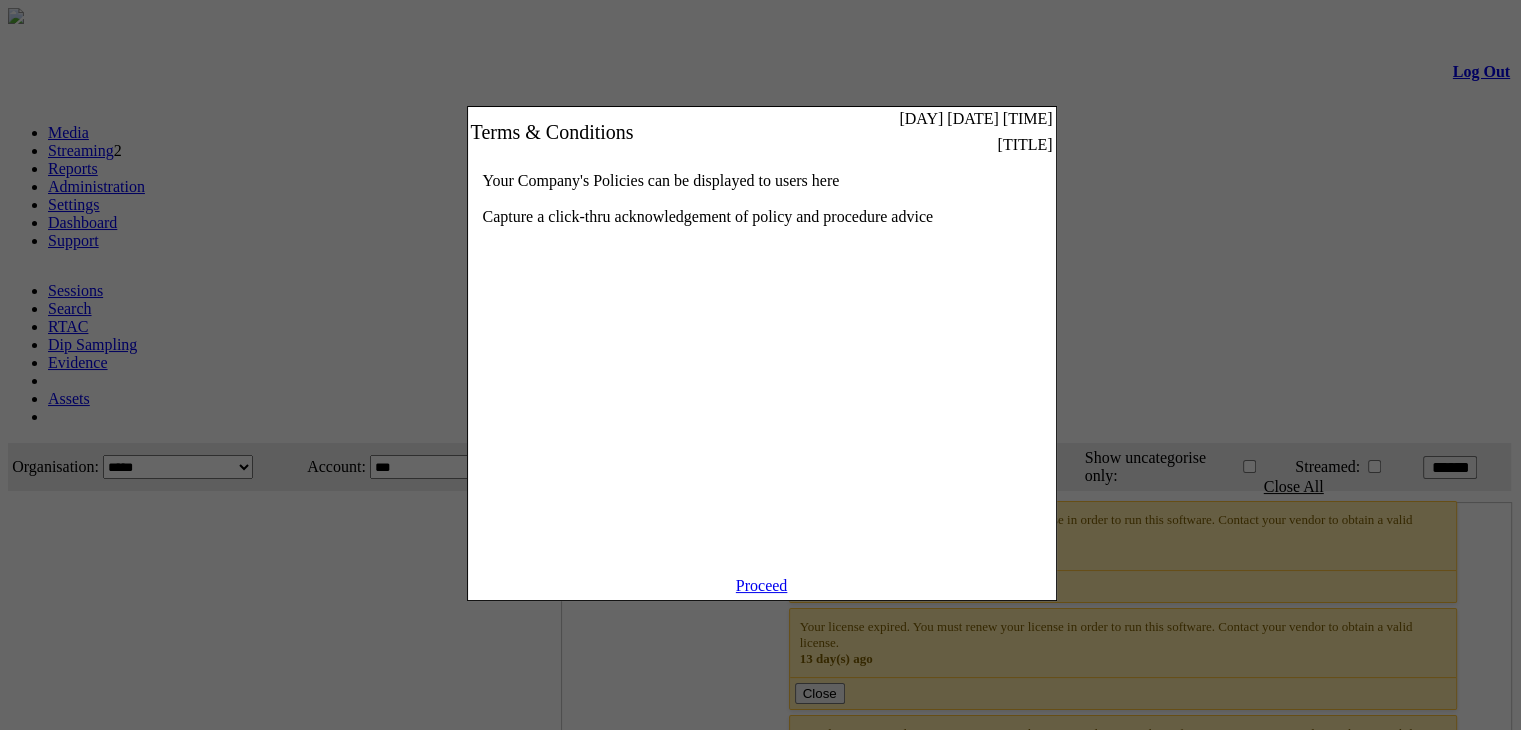 click on "Proceed" at bounding box center (762, 585) 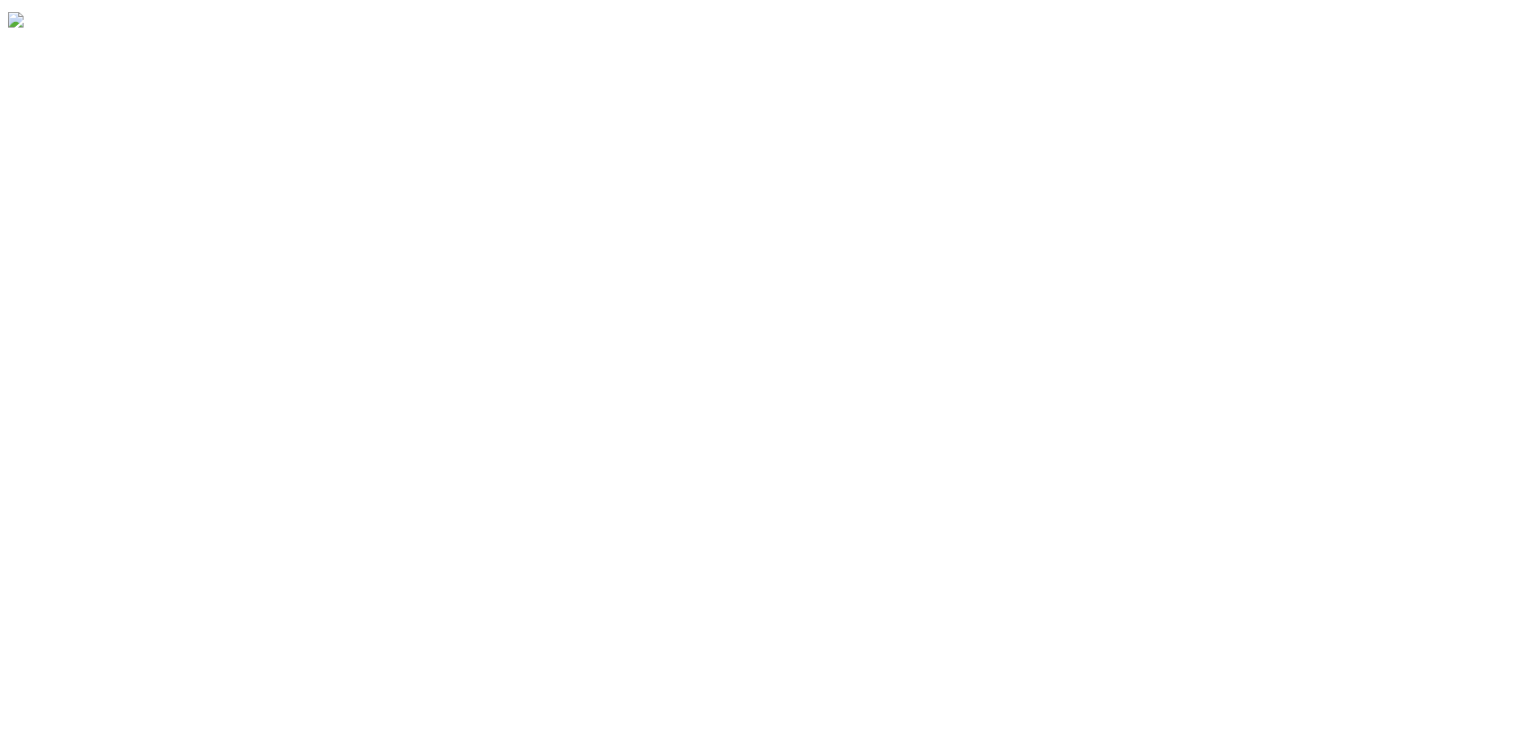 scroll, scrollTop: 0, scrollLeft: 0, axis: both 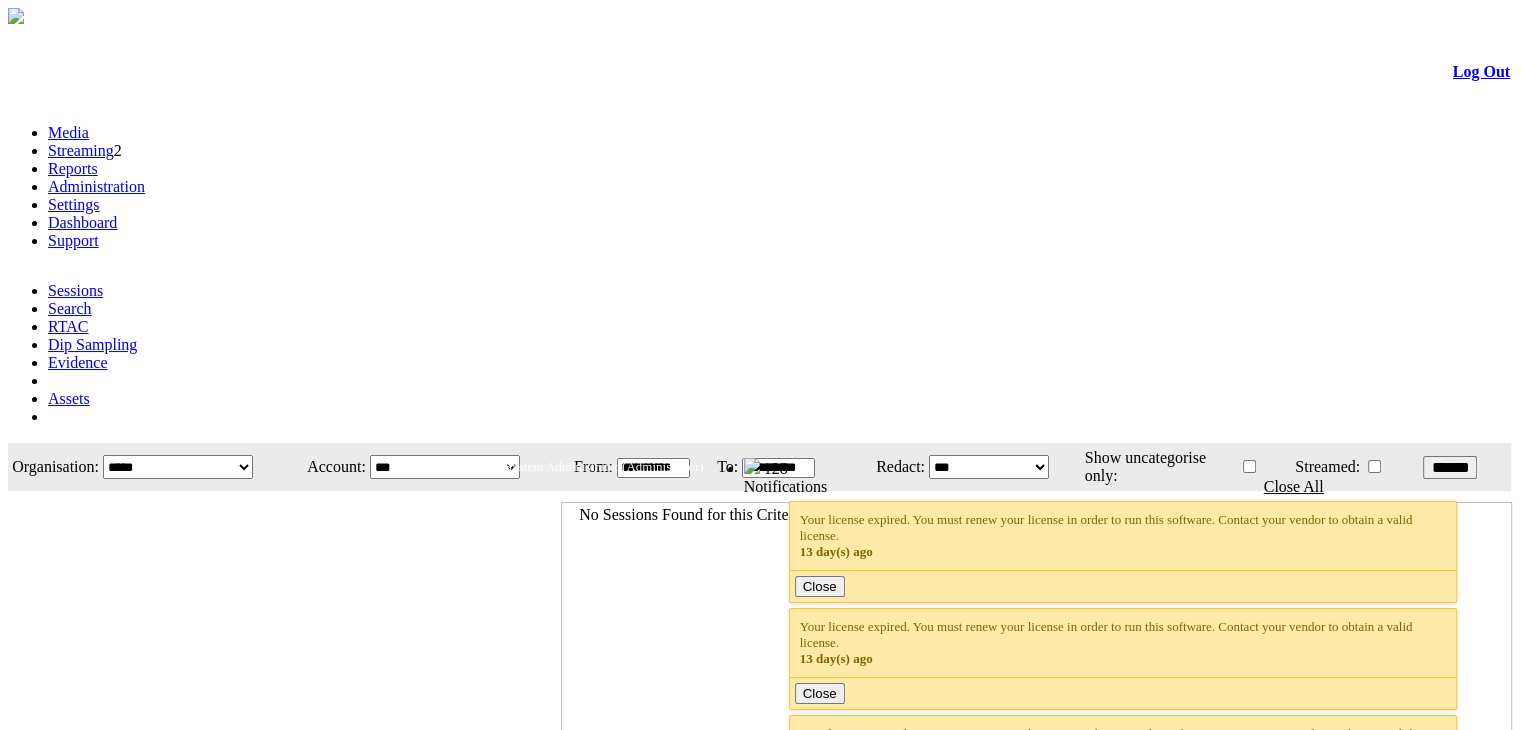 click on "Streaming" at bounding box center [81, 150] 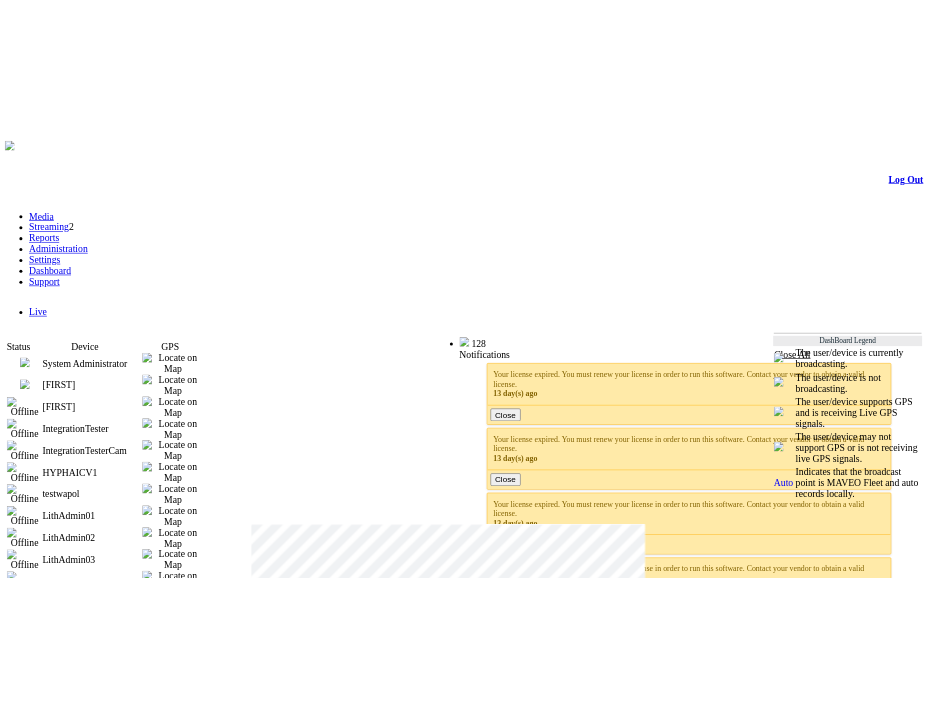 scroll, scrollTop: 0, scrollLeft: 0, axis: both 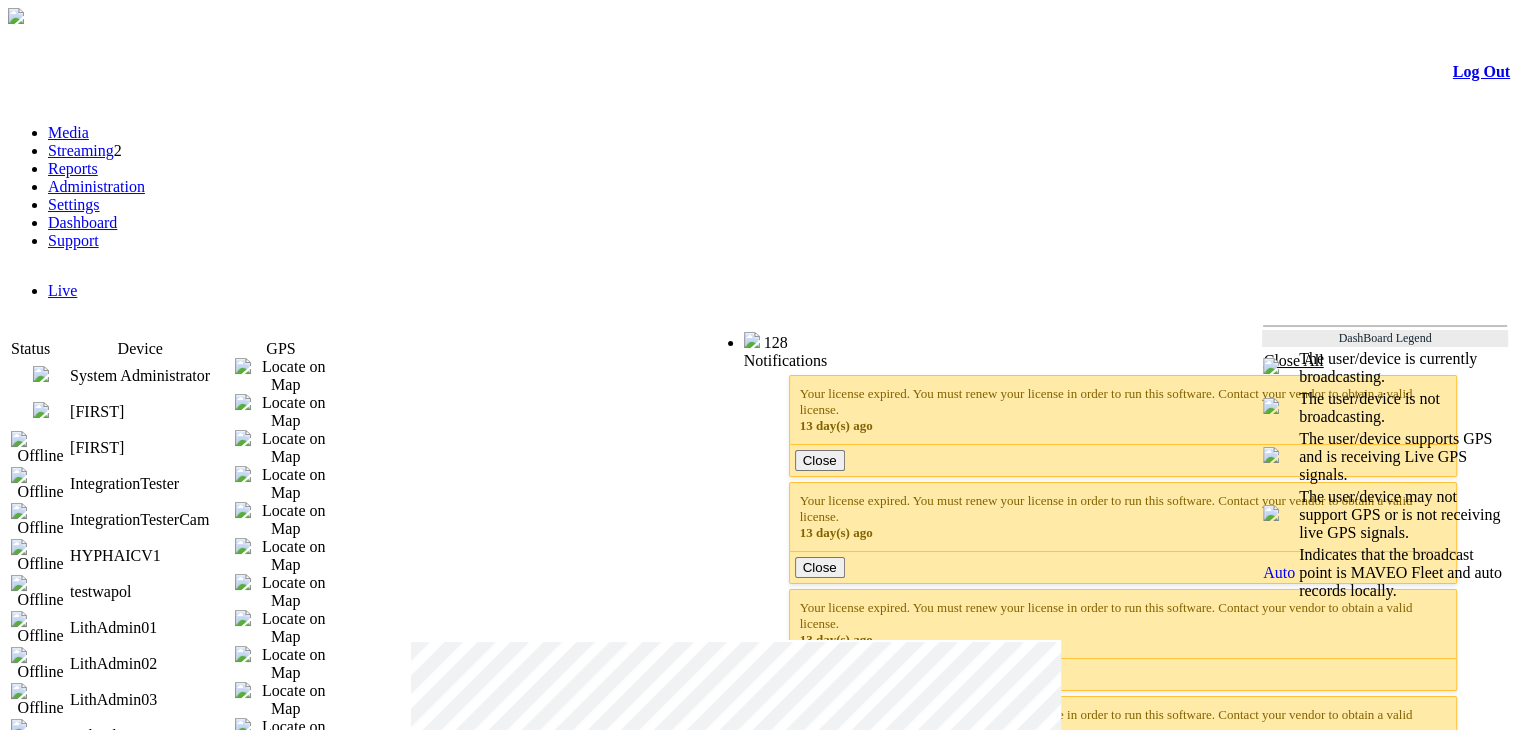 click at bounding box center (41, 410) 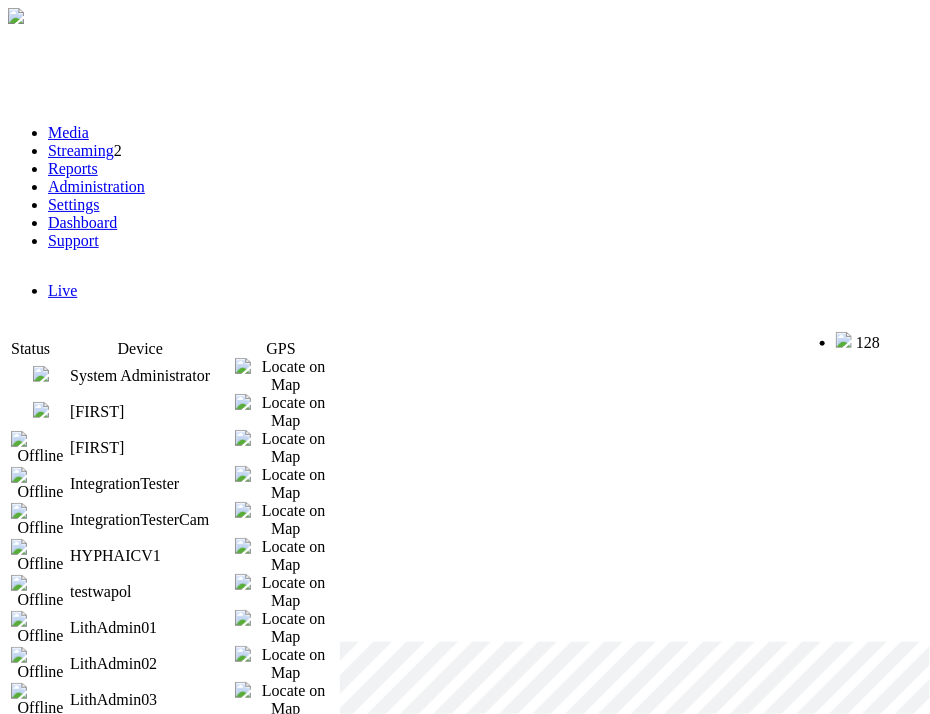 click at bounding box center [41, 410] 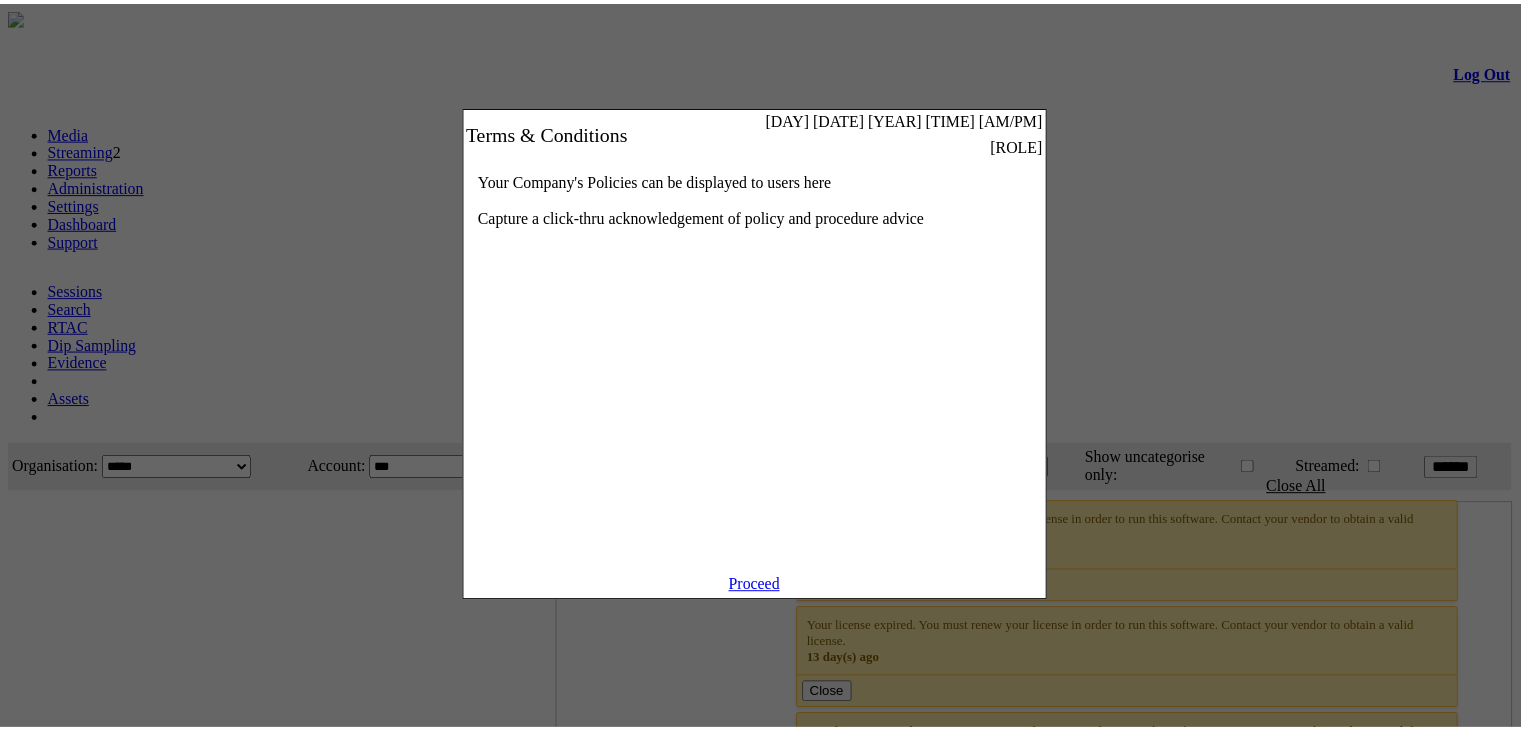 scroll, scrollTop: 0, scrollLeft: 0, axis: both 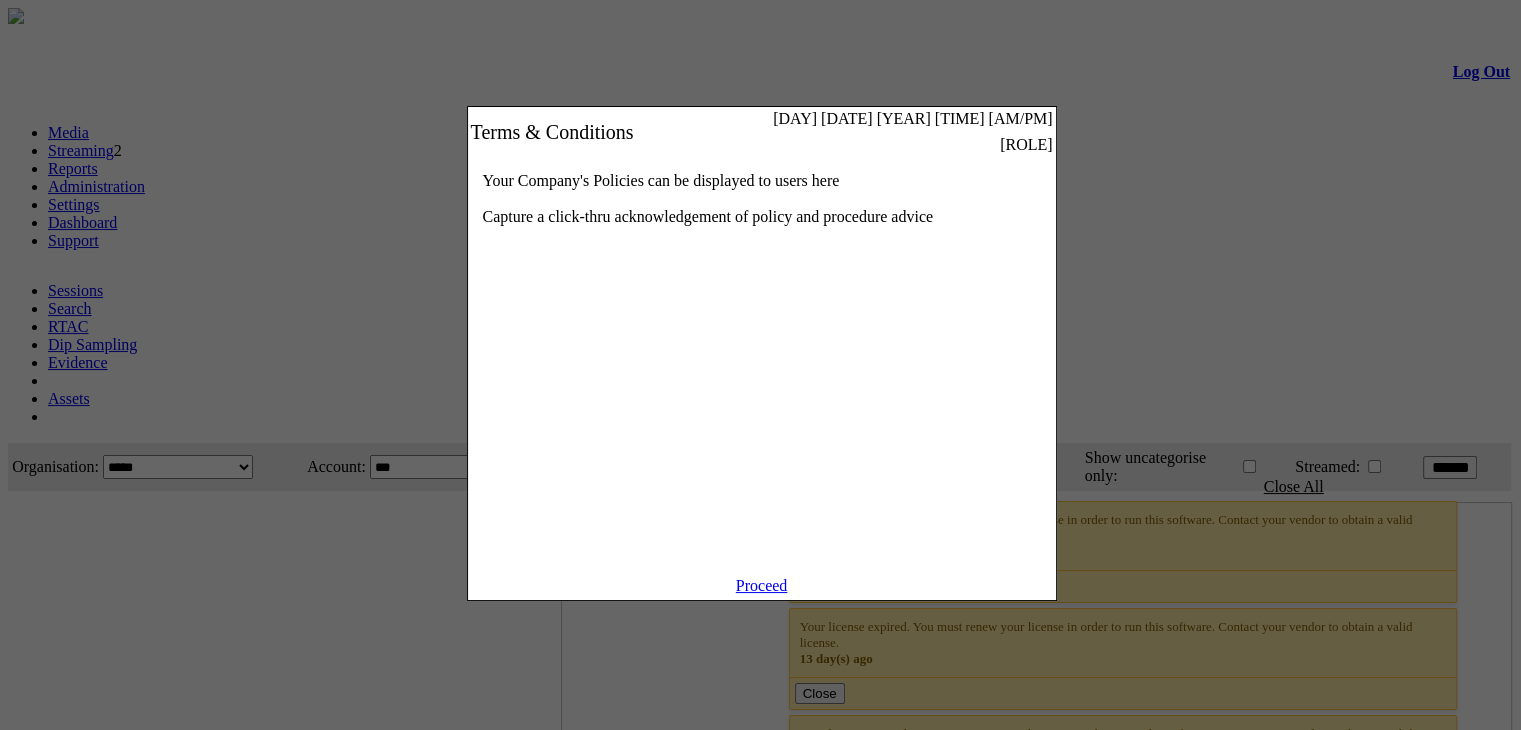 click on "Proceed" at bounding box center [762, 585] 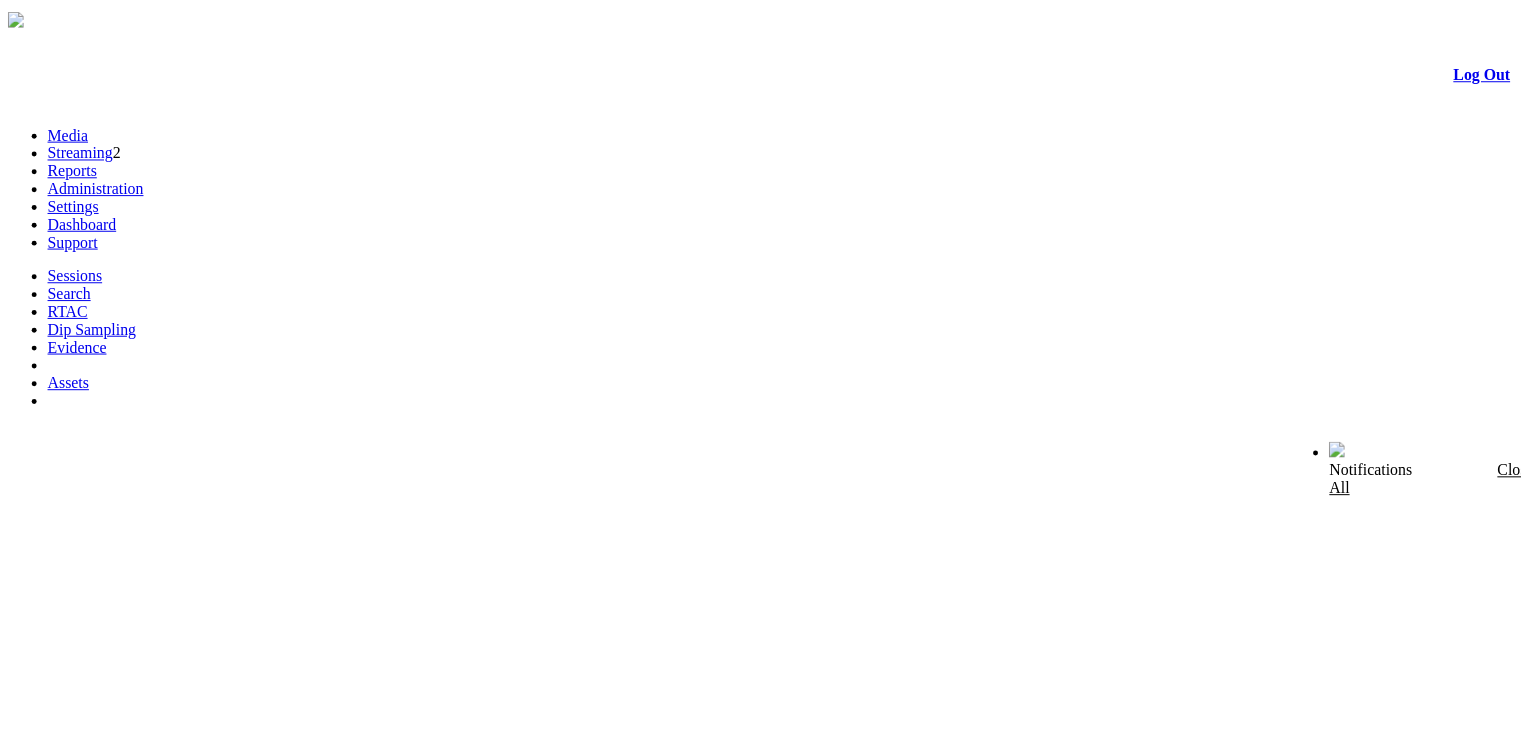 scroll, scrollTop: 0, scrollLeft: 0, axis: both 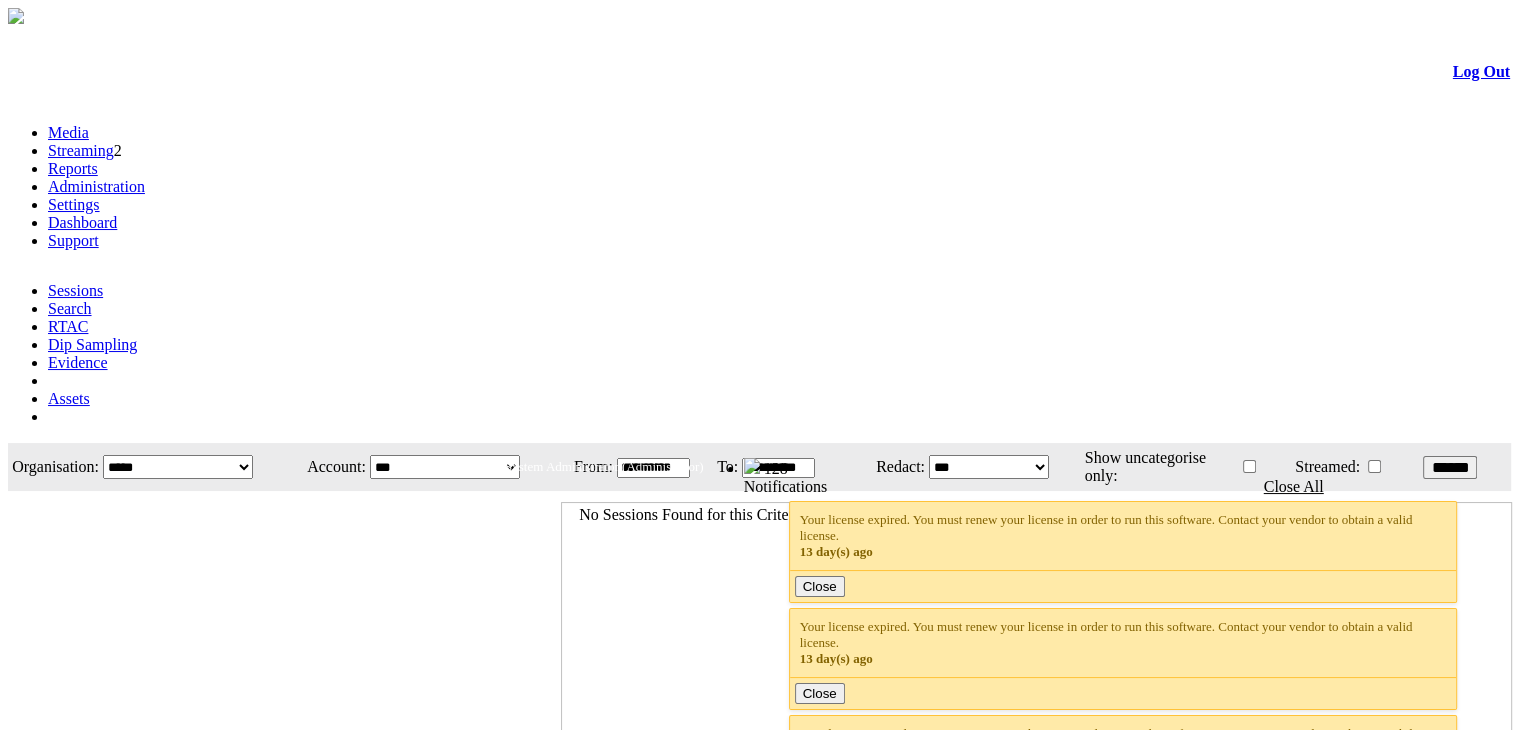 click on "Streaming" at bounding box center [81, 150] 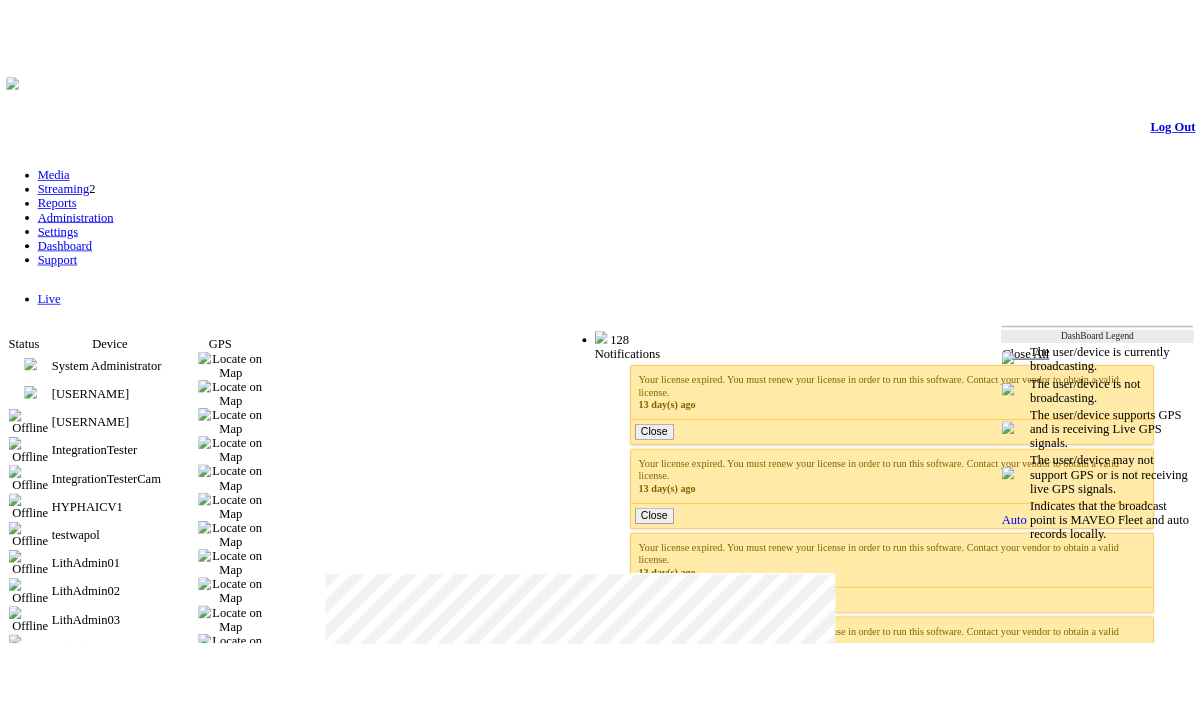 scroll, scrollTop: 0, scrollLeft: 0, axis: both 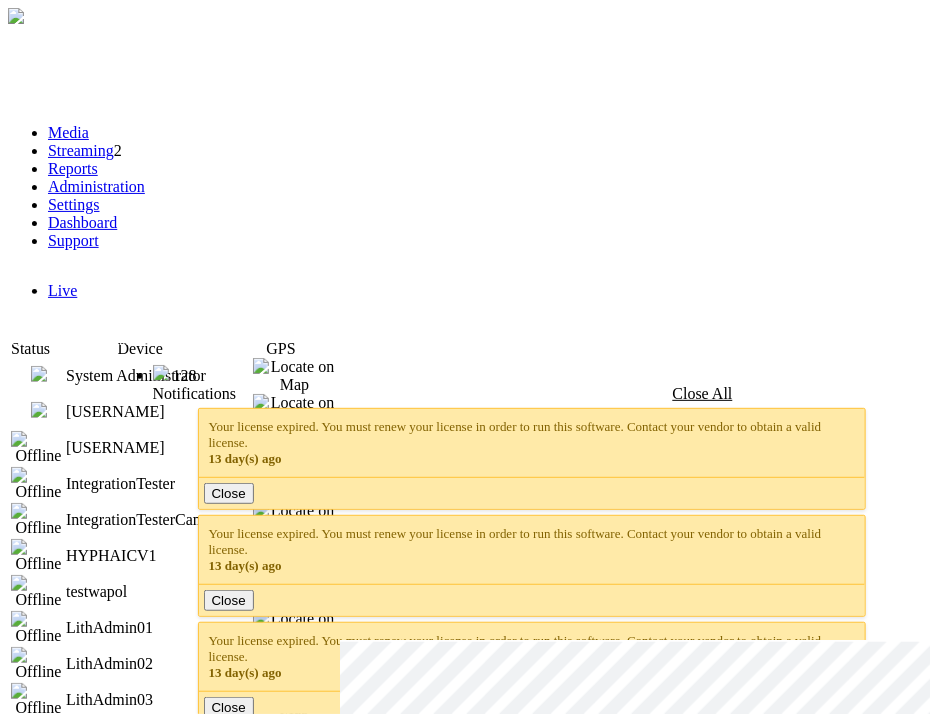click at bounding box center (39, 410) 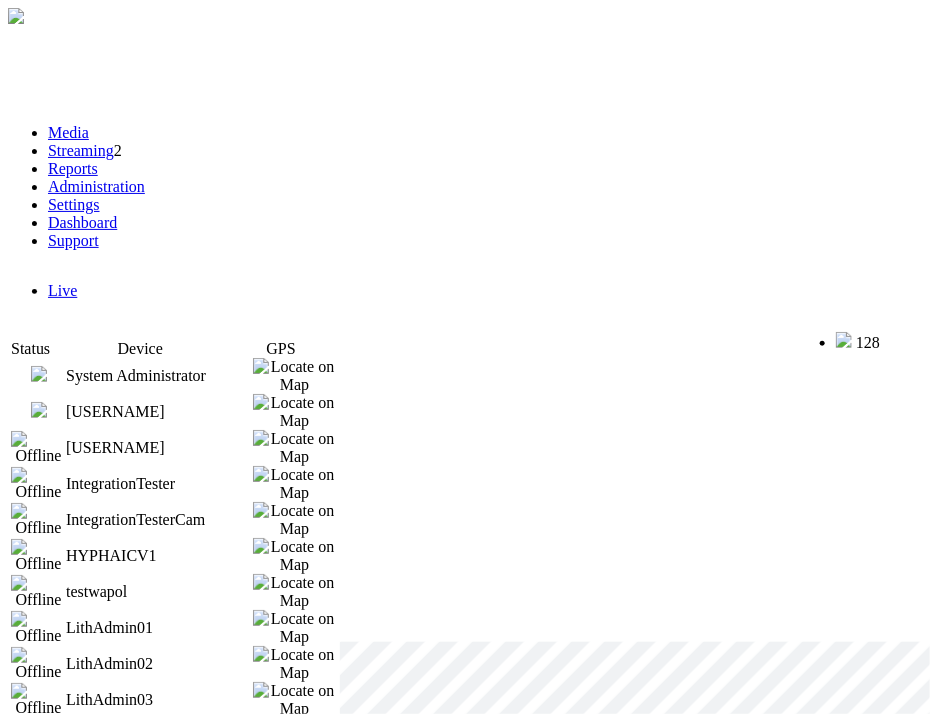 click at bounding box center [39, 410] 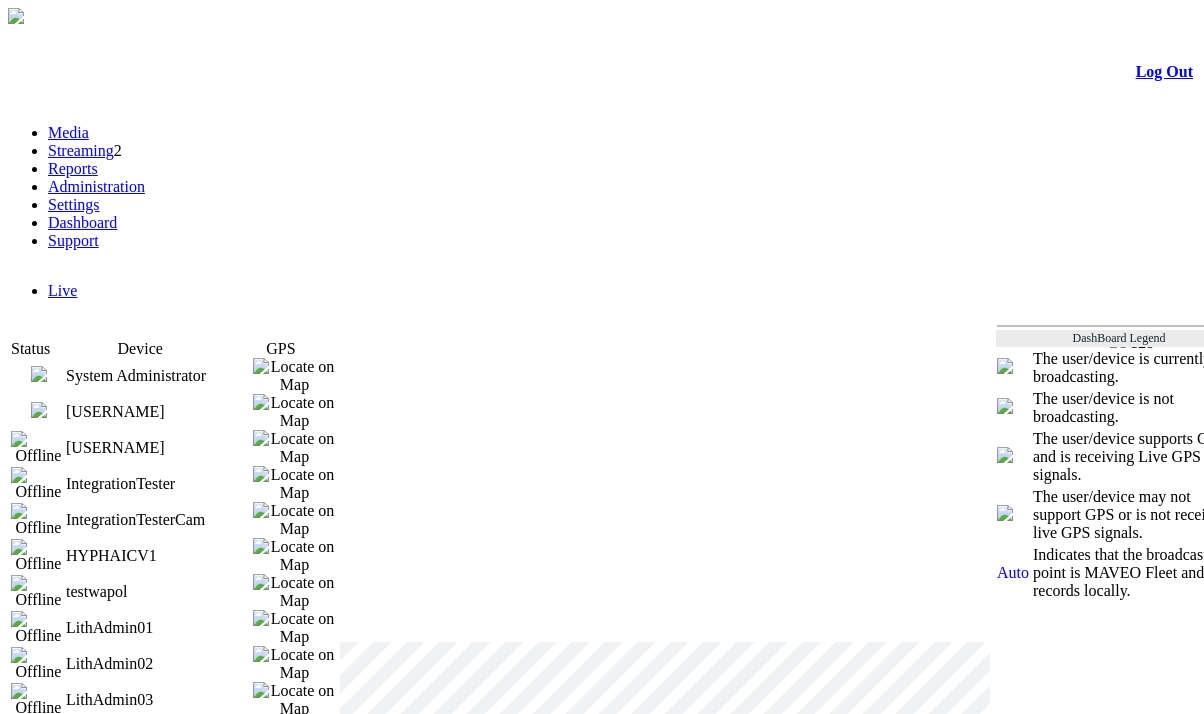 click on "Welcome,  System Administrator (Administrator)" at bounding box center (943, 340) 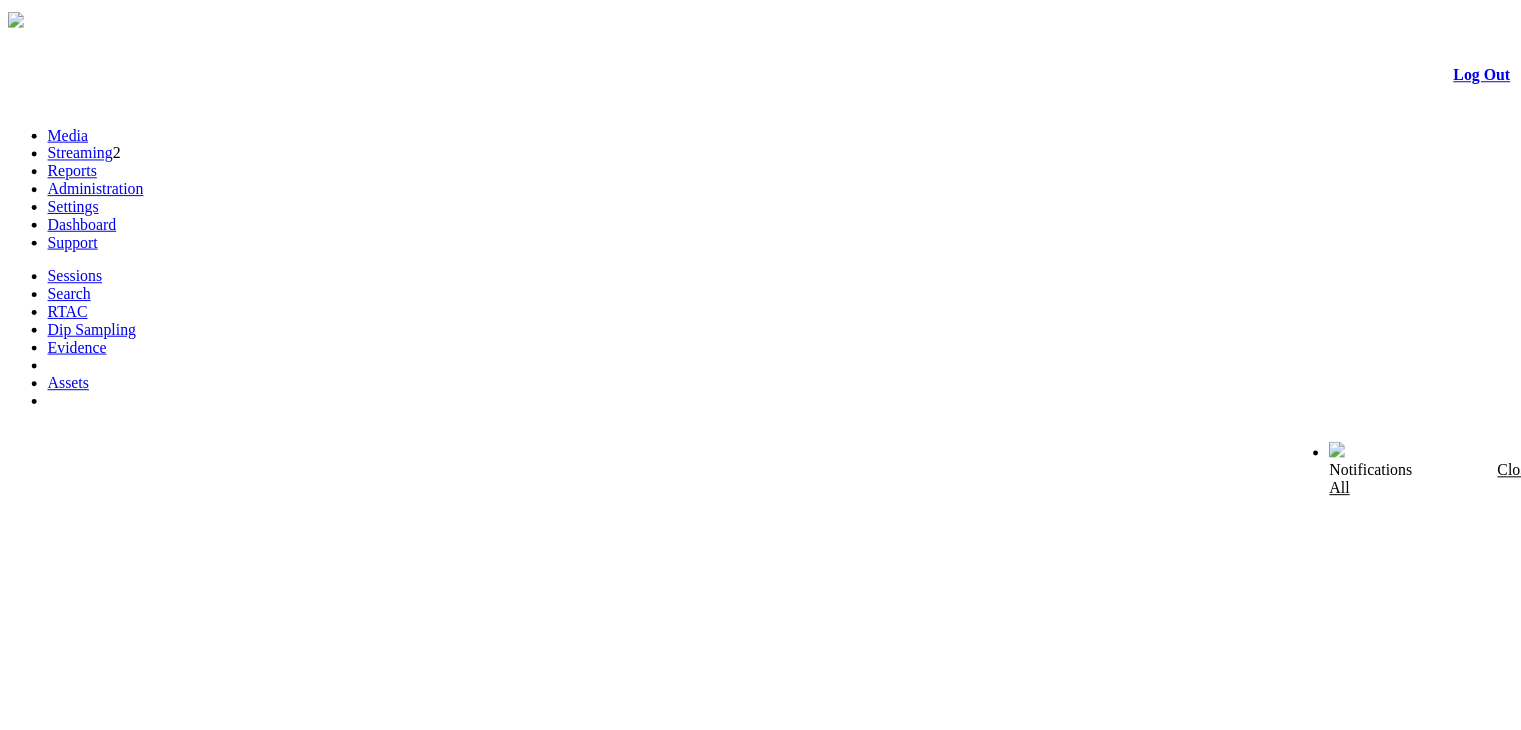 scroll, scrollTop: 0, scrollLeft: 0, axis: both 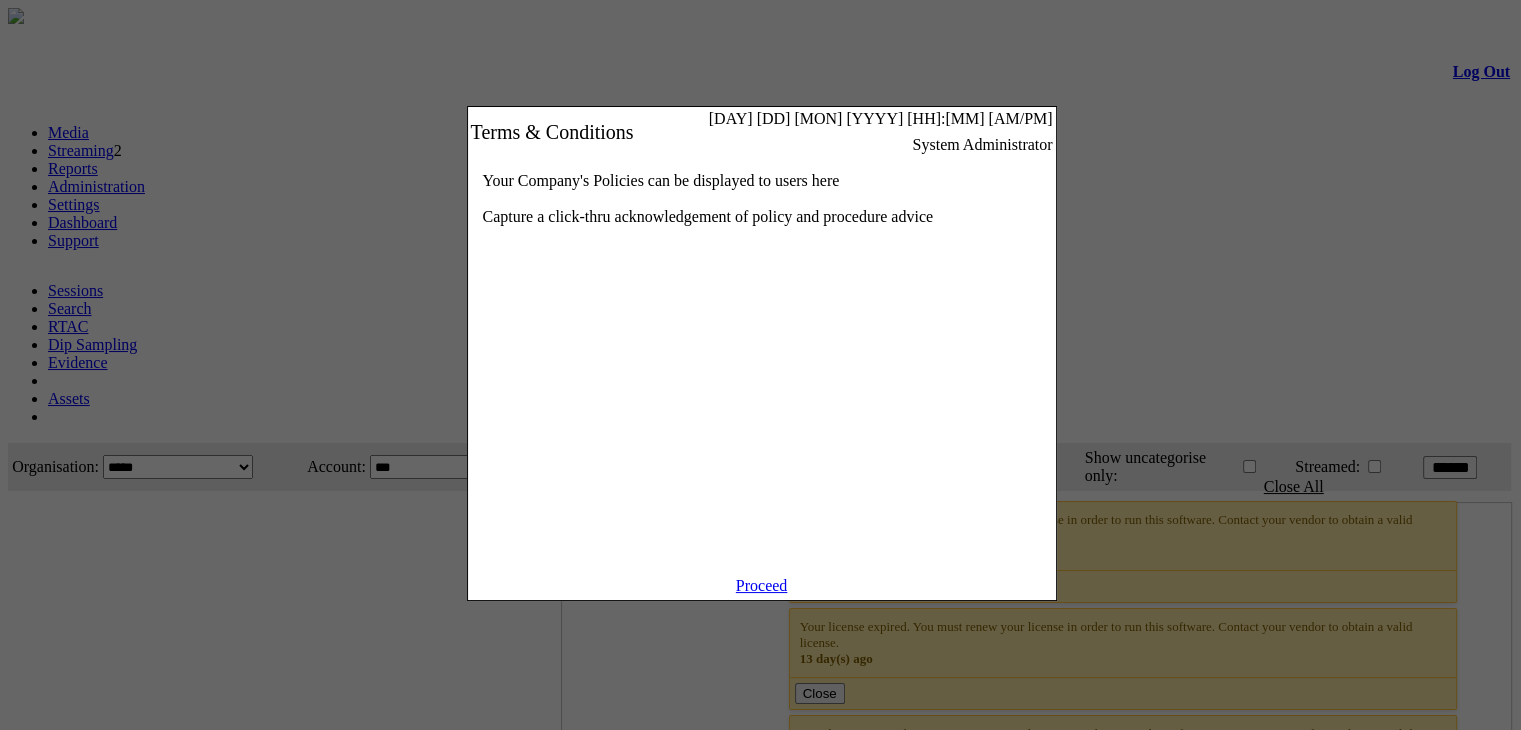 click on "Proceed" at bounding box center [762, 585] 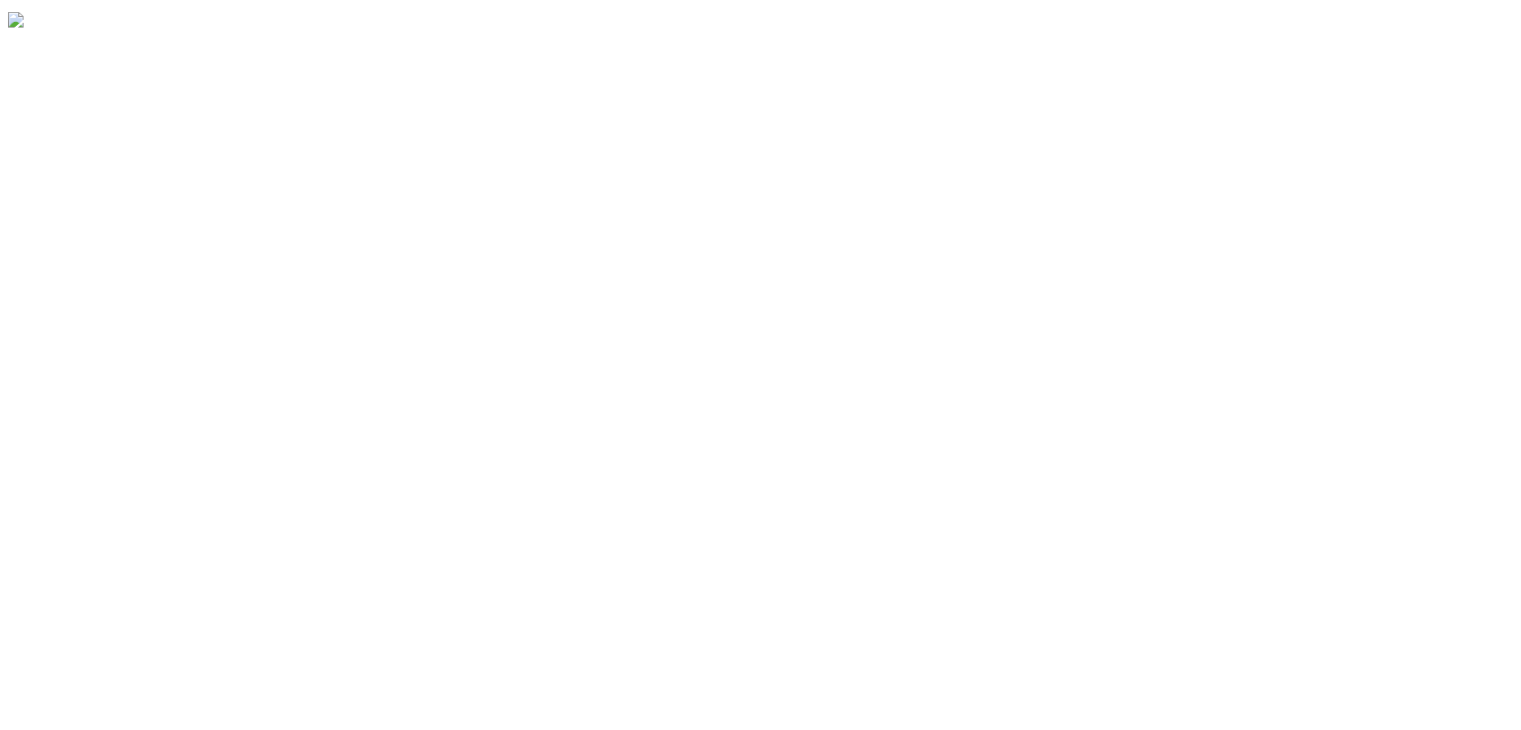 scroll, scrollTop: 0, scrollLeft: 0, axis: both 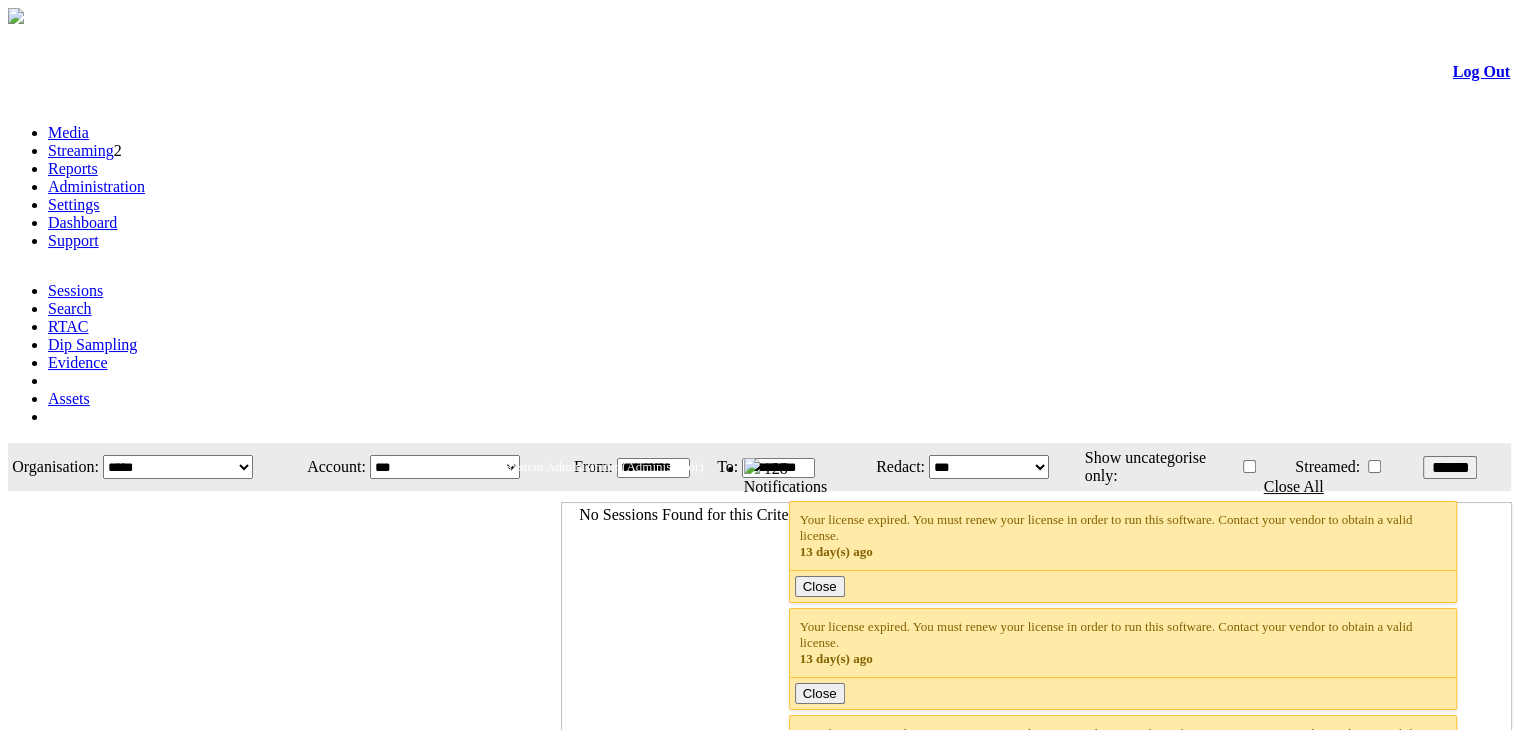 click on "Streaming" at bounding box center (81, 150) 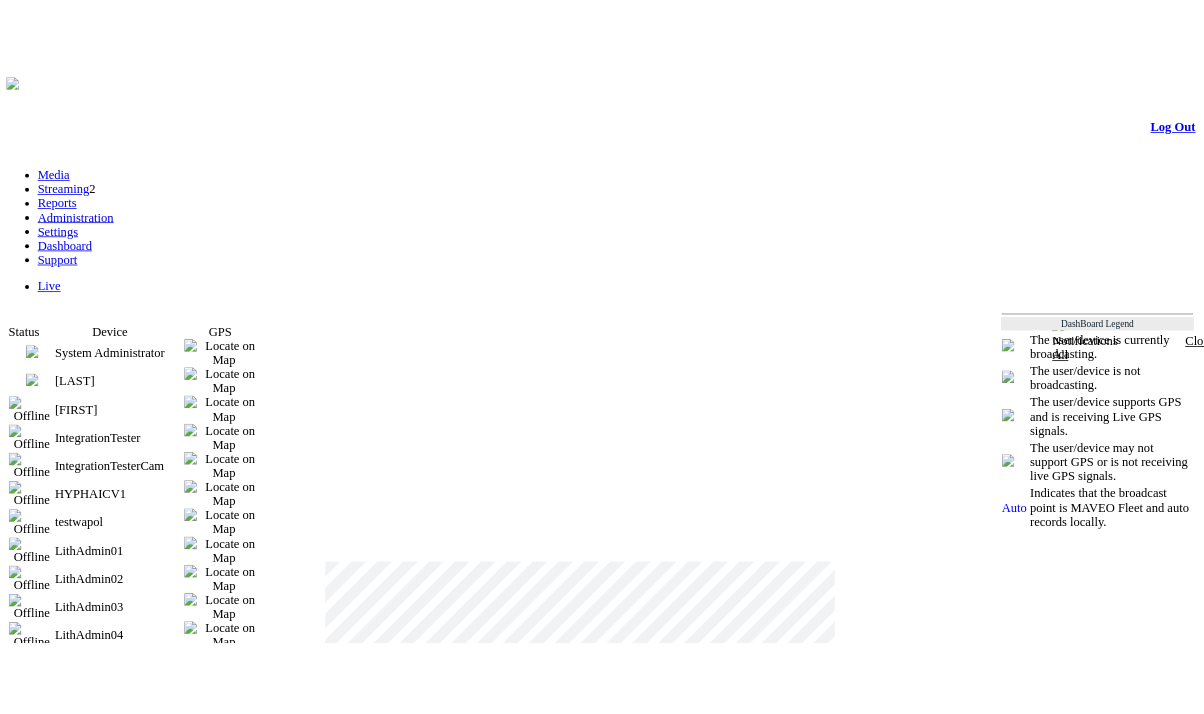 scroll, scrollTop: 0, scrollLeft: 0, axis: both 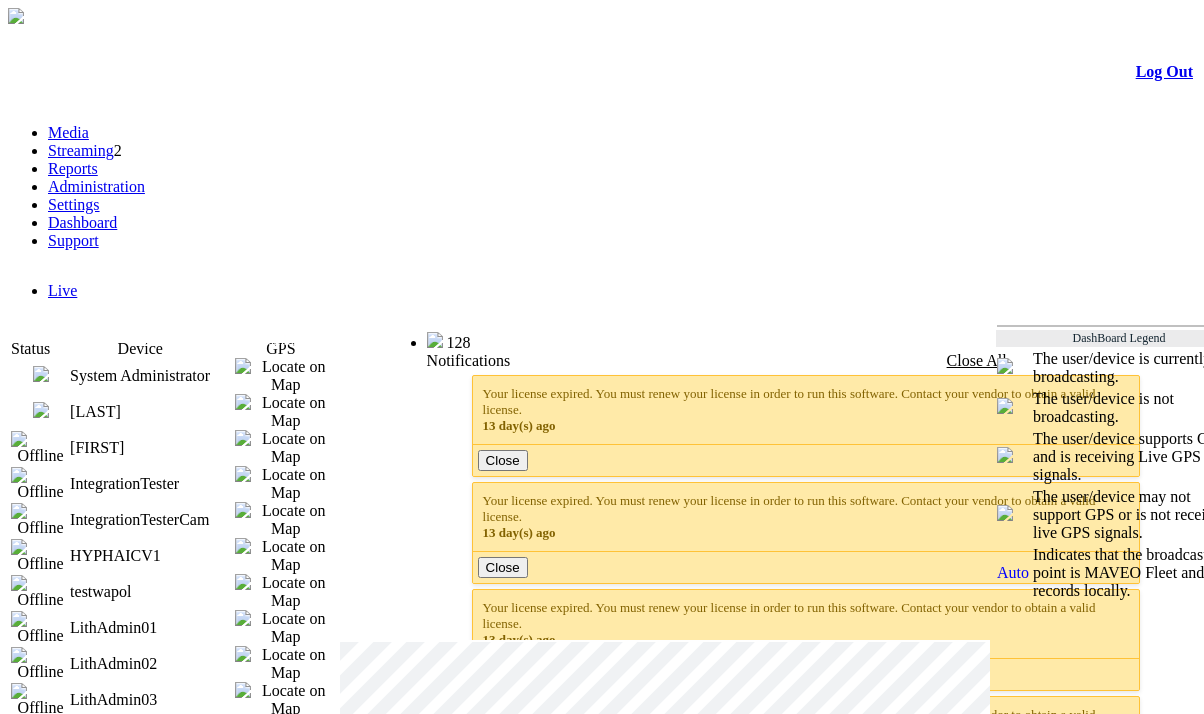 click at bounding box center [41, 410] 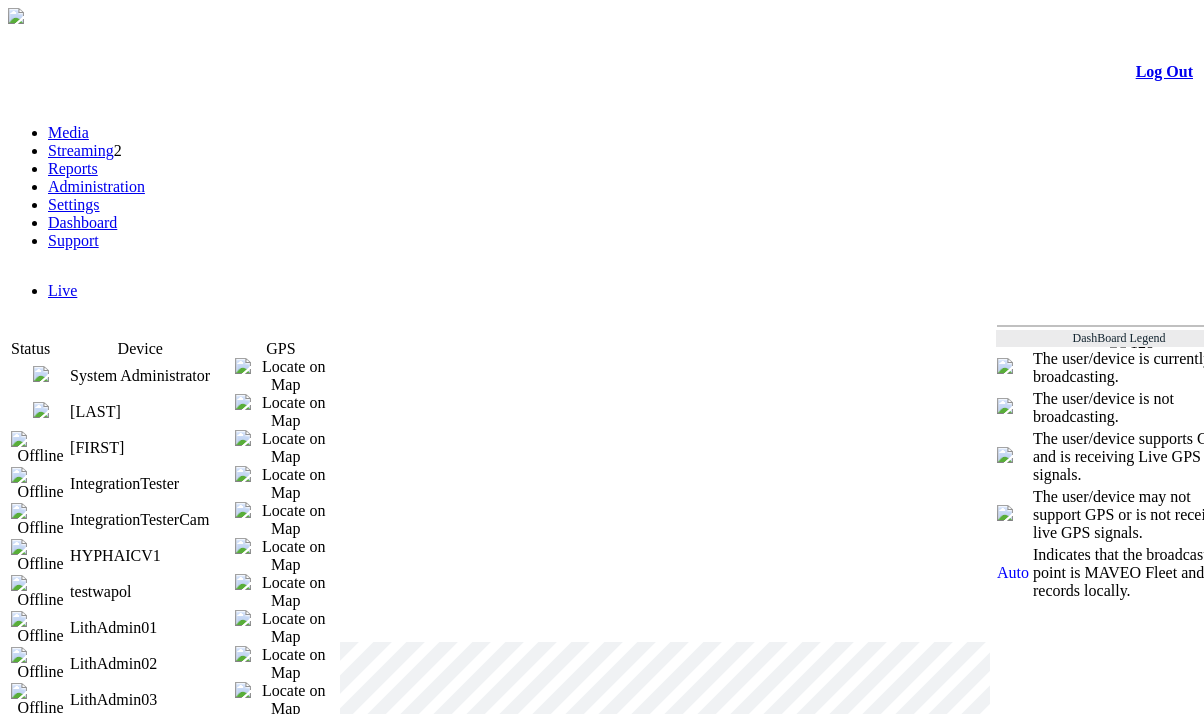 click at bounding box center [41, 374] 